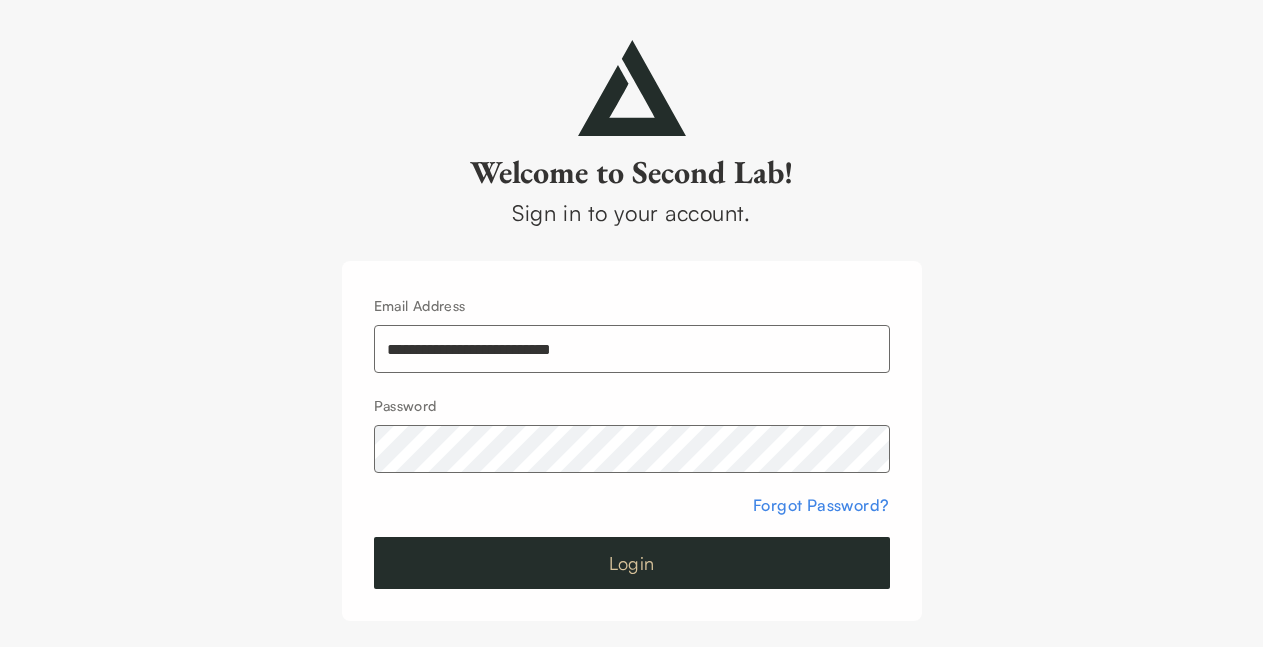 scroll, scrollTop: 0, scrollLeft: 0, axis: both 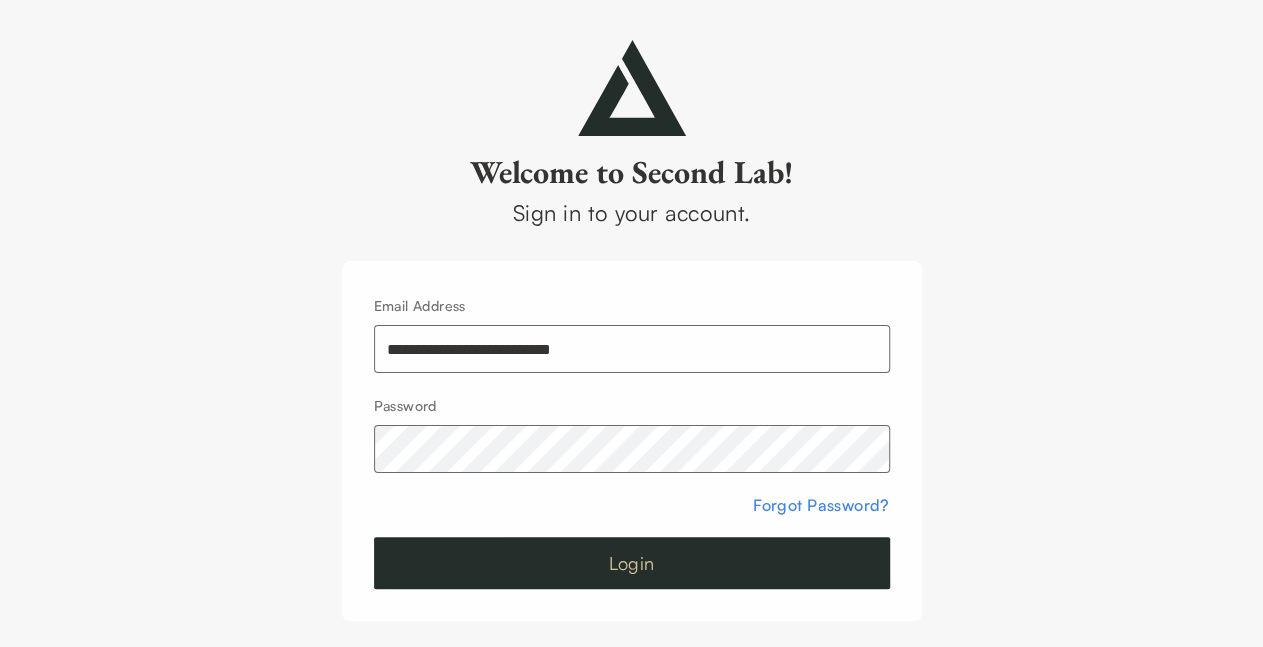 click on "Login" at bounding box center [632, 563] 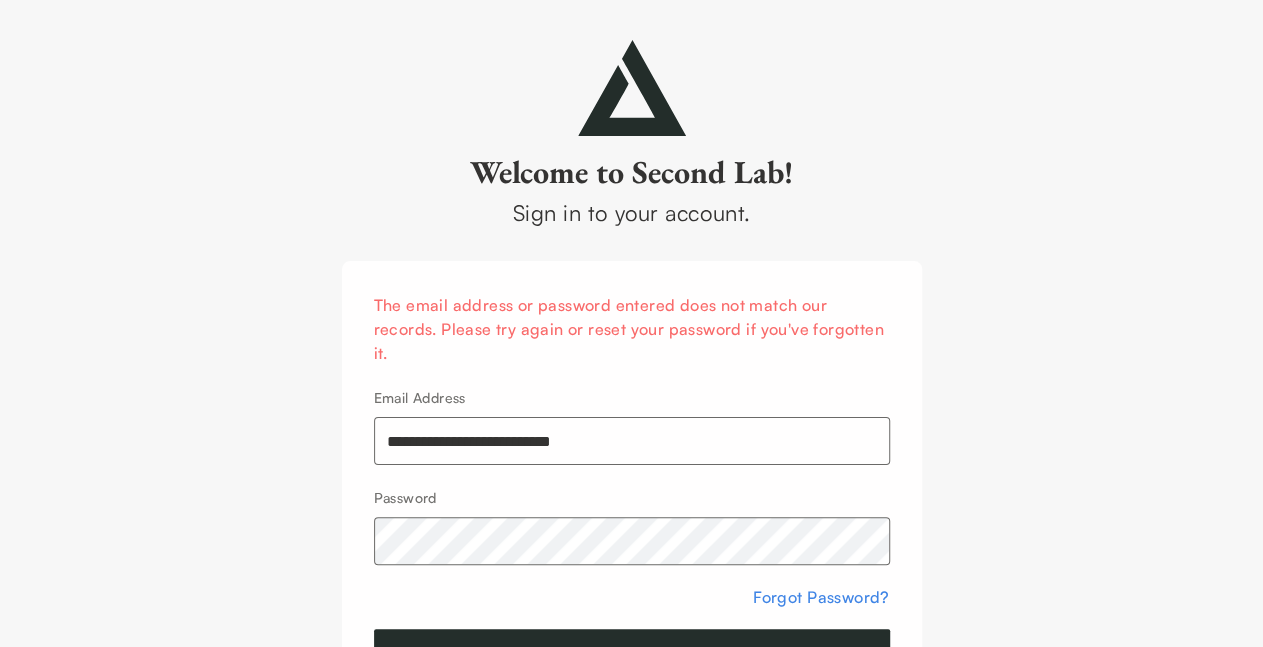 scroll, scrollTop: 122, scrollLeft: 0, axis: vertical 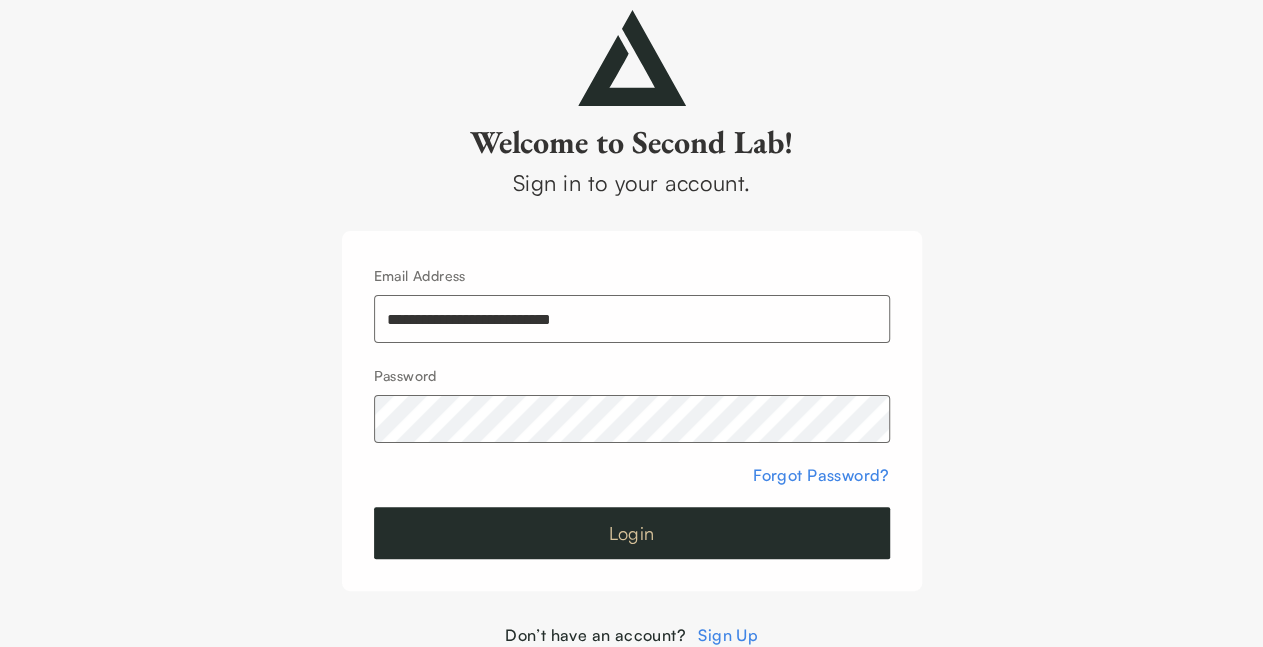 click on "Login" at bounding box center (632, 533) 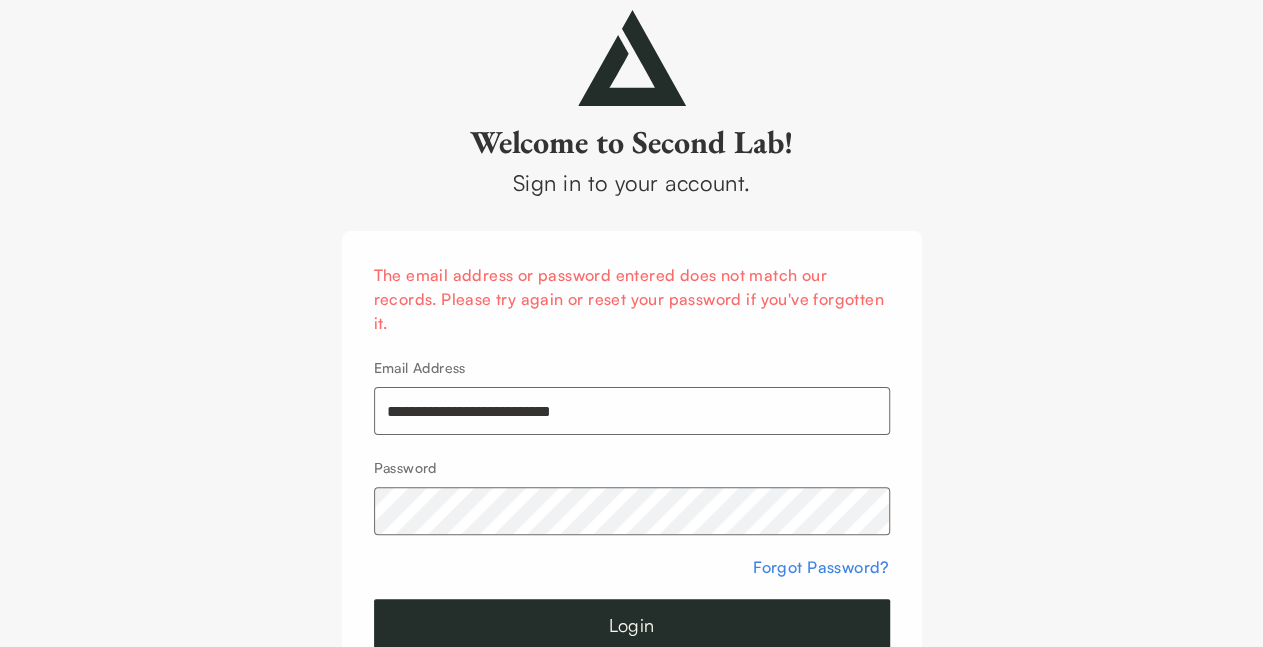 click on "Forgot Password?" at bounding box center (821, 567) 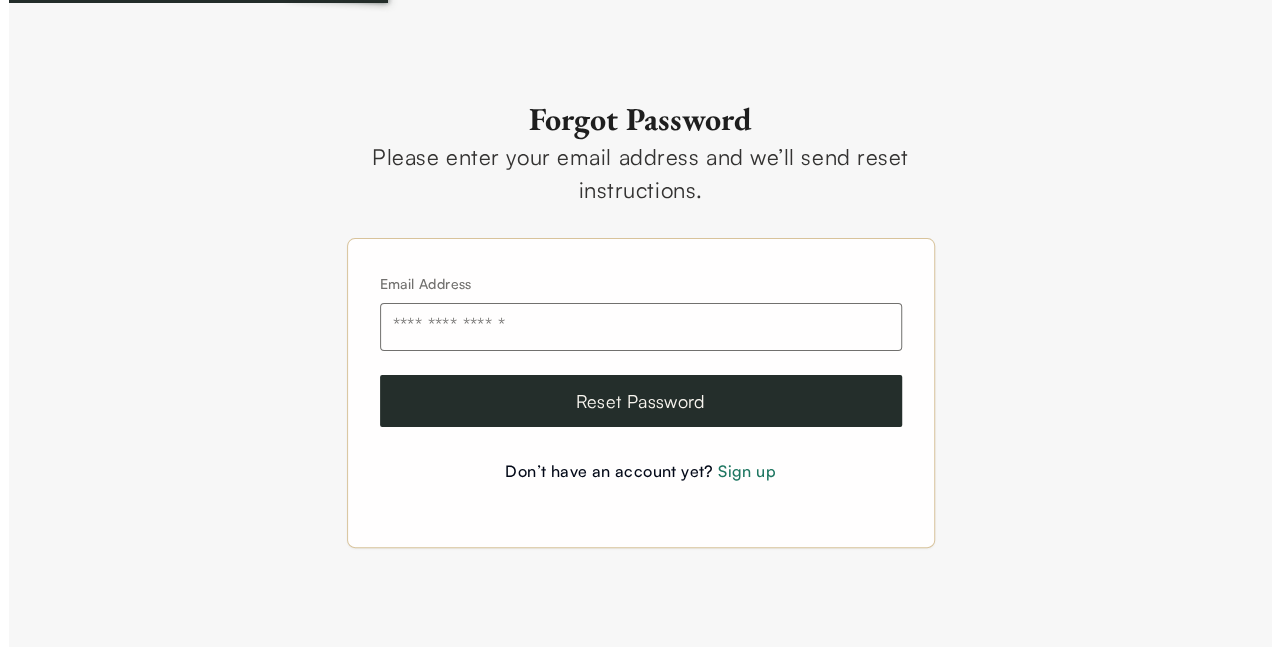 scroll, scrollTop: 0, scrollLeft: 0, axis: both 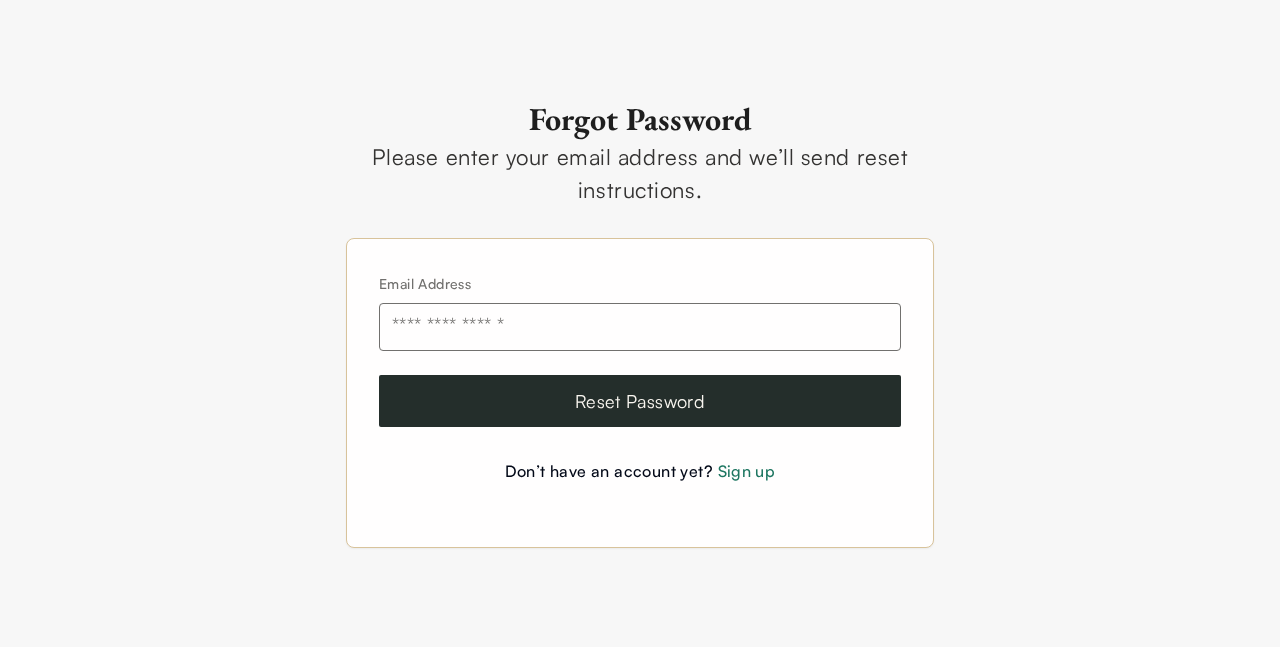 click at bounding box center (640, 327) 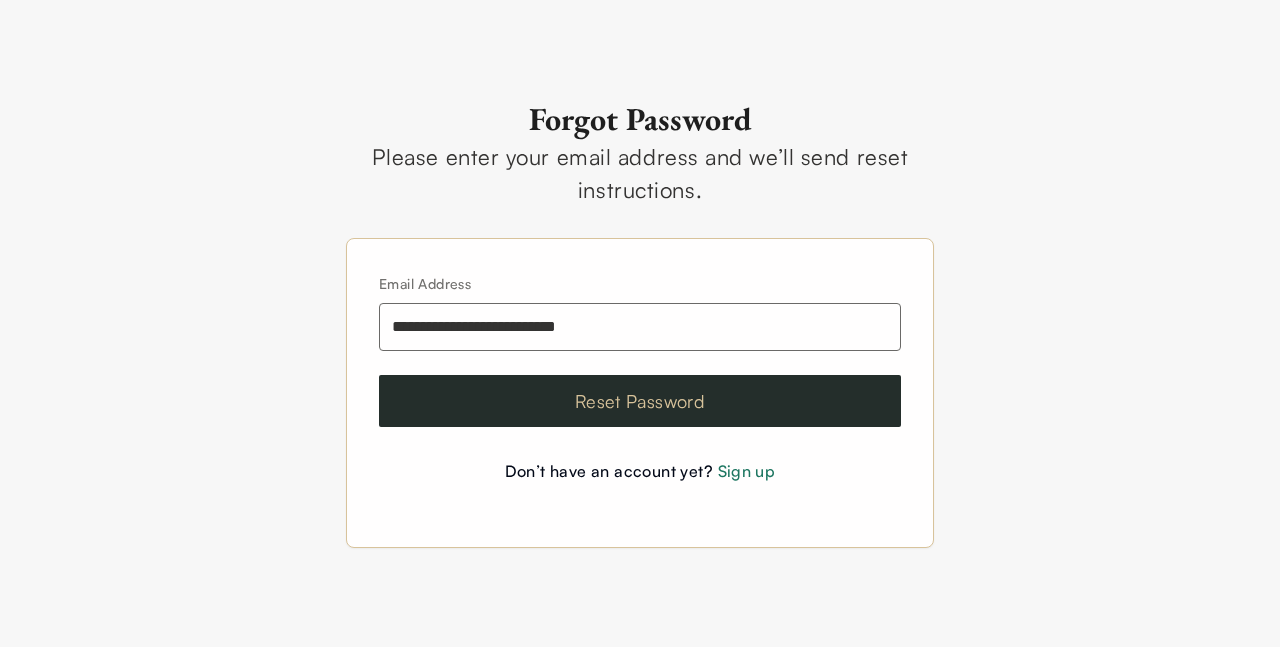 type on "**********" 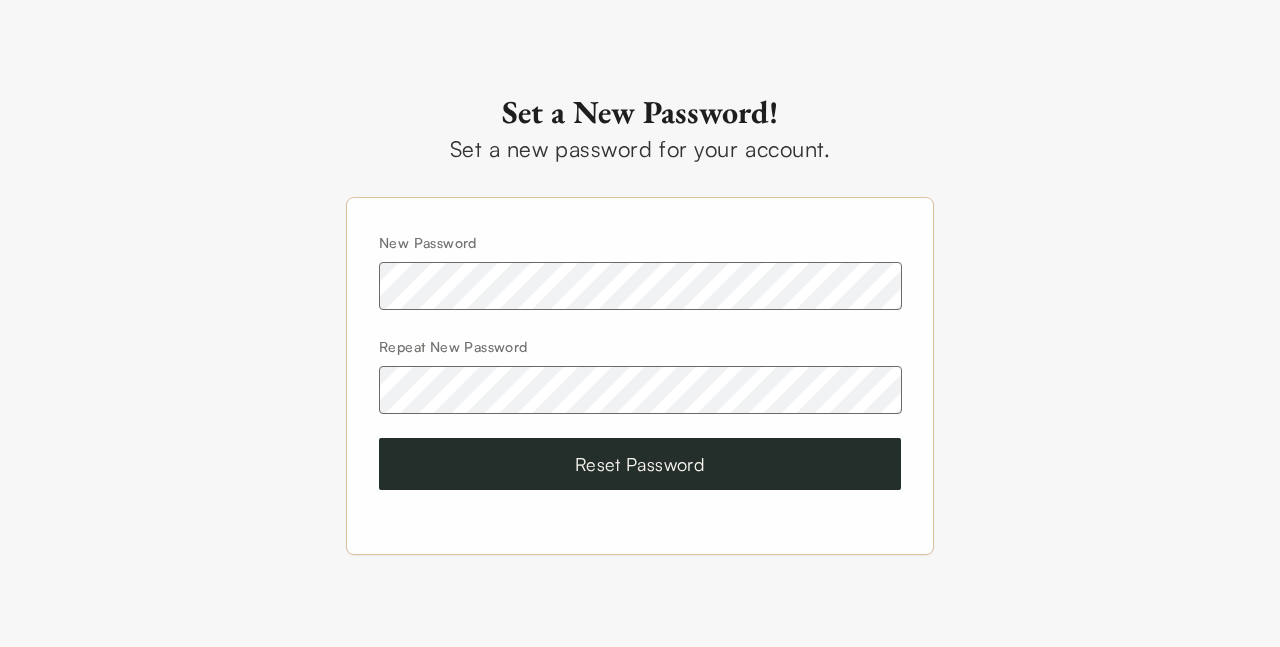 scroll, scrollTop: 0, scrollLeft: 0, axis: both 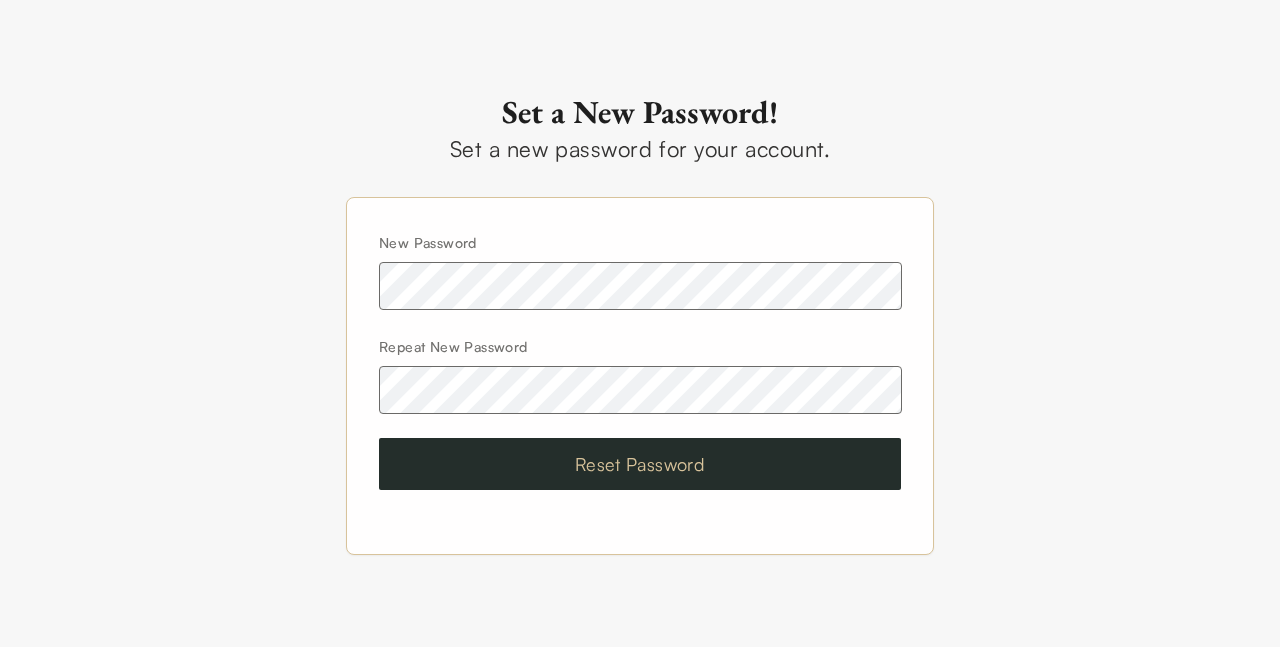 click on "Reset Password" at bounding box center (640, 464) 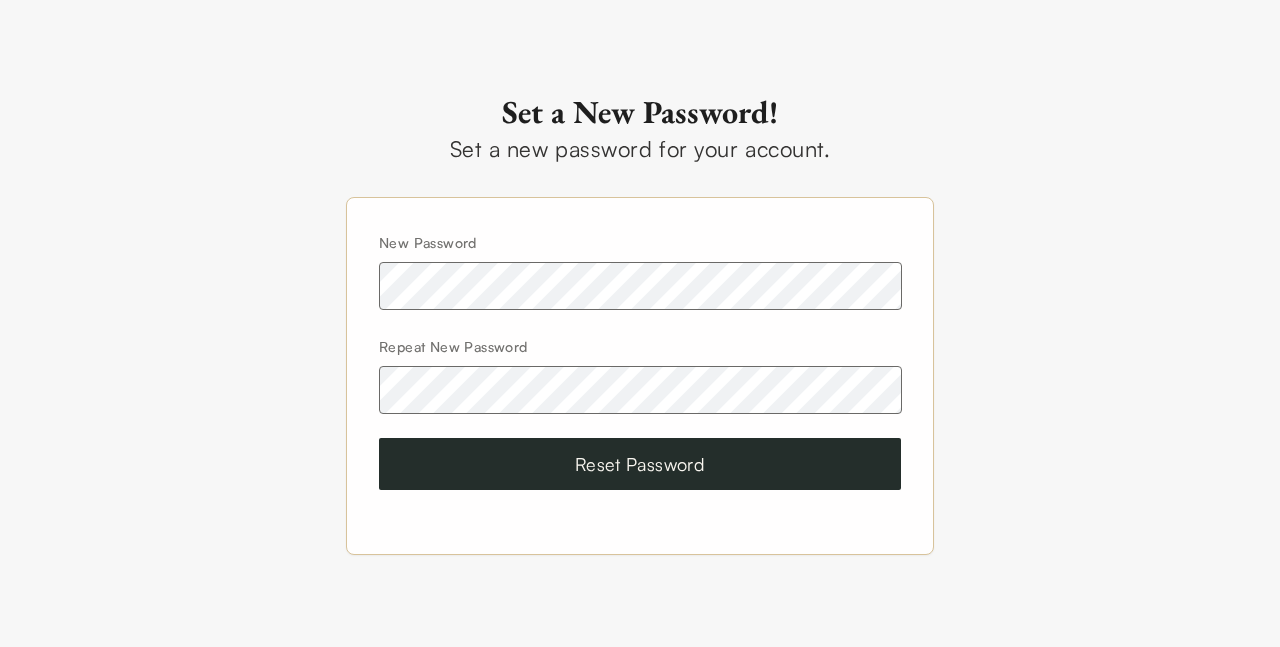 click on "New Password   Repeat New Password   Reset Password" at bounding box center [640, 376] 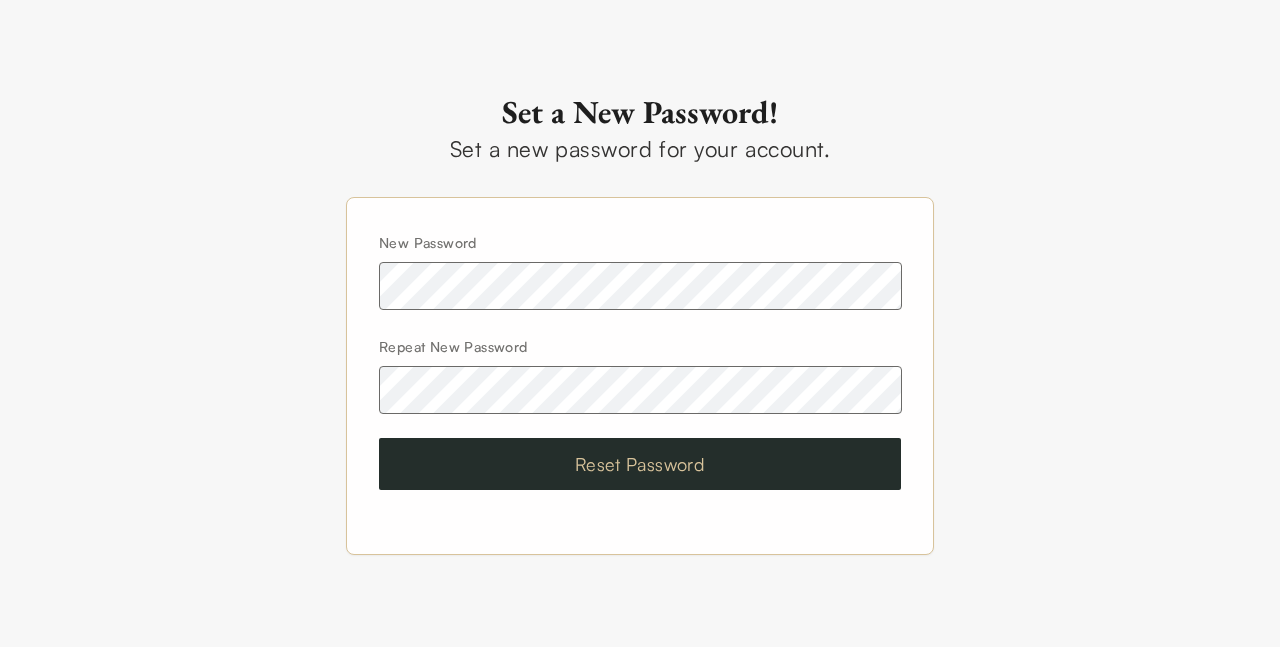 click on "Reset Password" at bounding box center (640, 464) 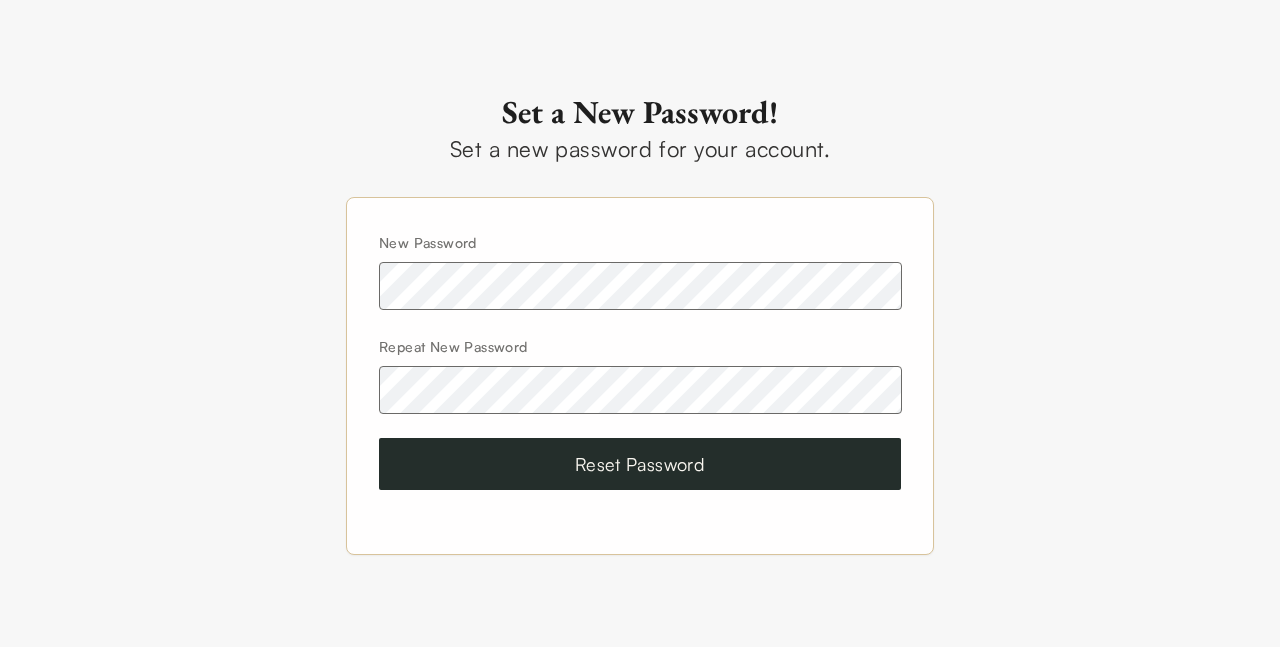 scroll, scrollTop: 0, scrollLeft: 0, axis: both 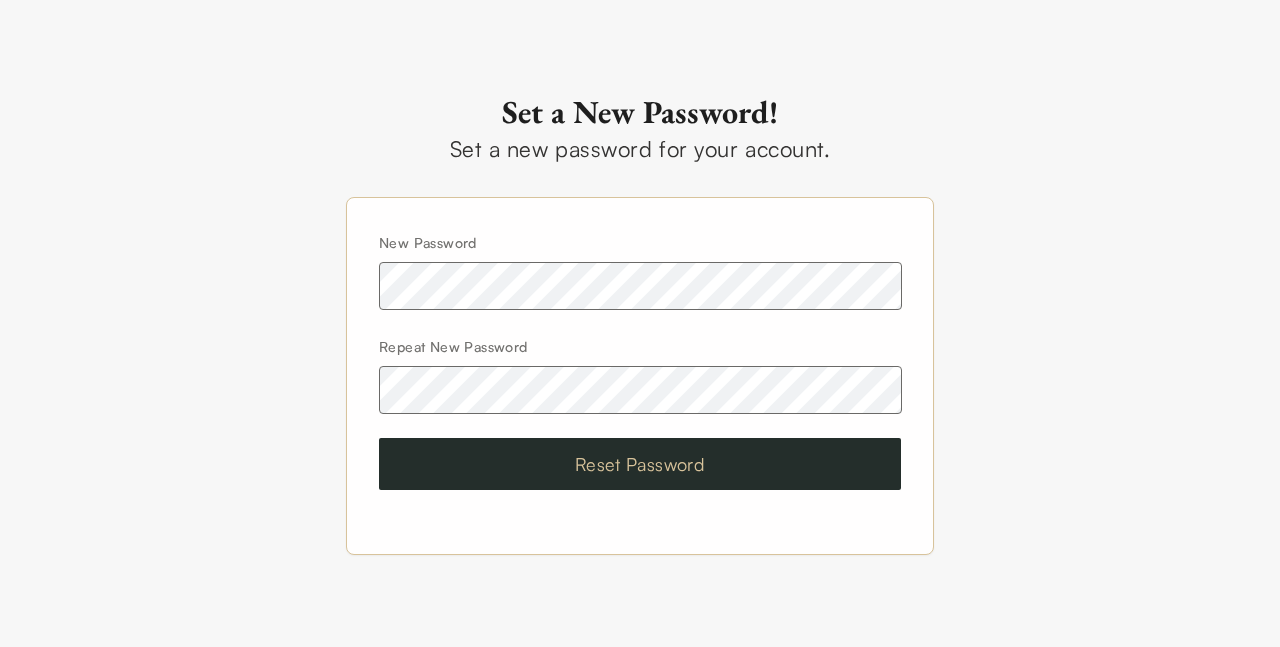 click on "Reset Password" at bounding box center [640, 464] 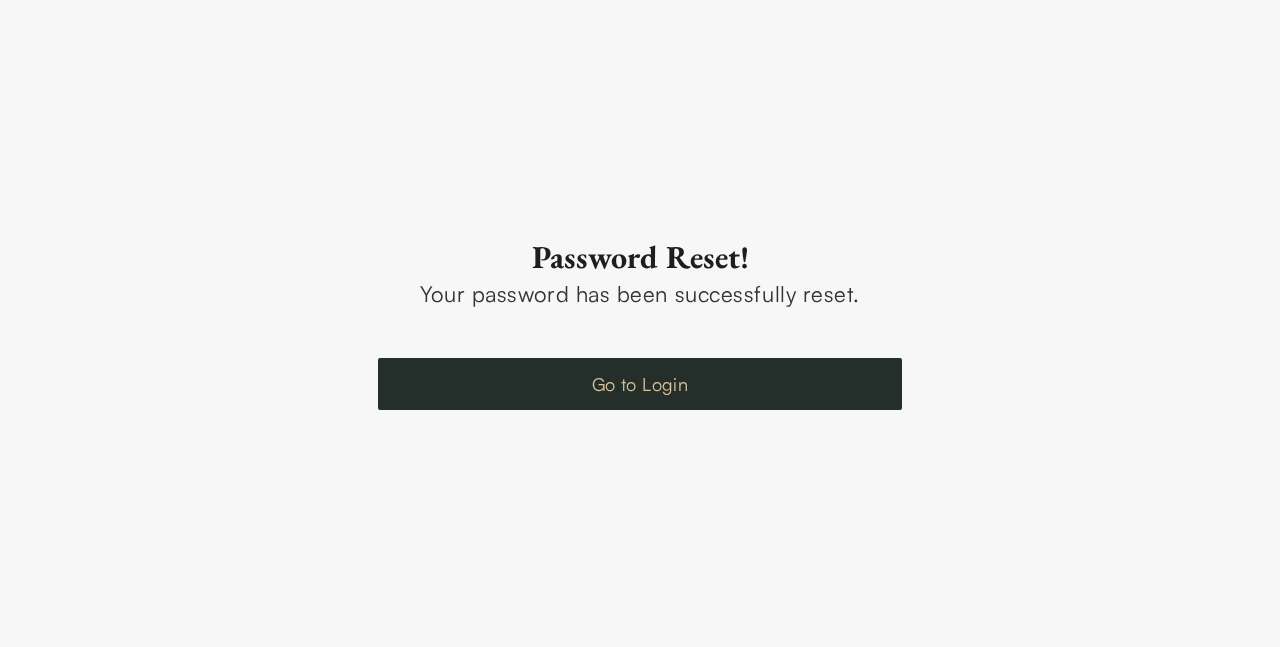 click on "Go to Login" at bounding box center [640, 384] 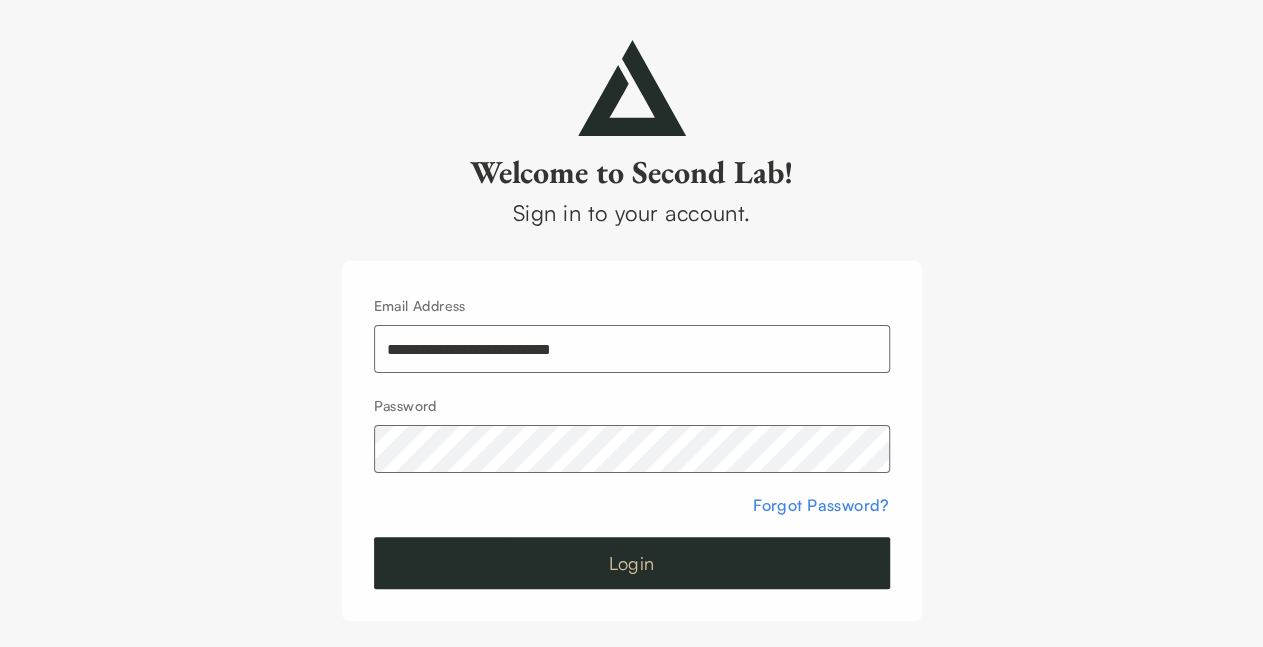 click on "Login" at bounding box center (632, 563) 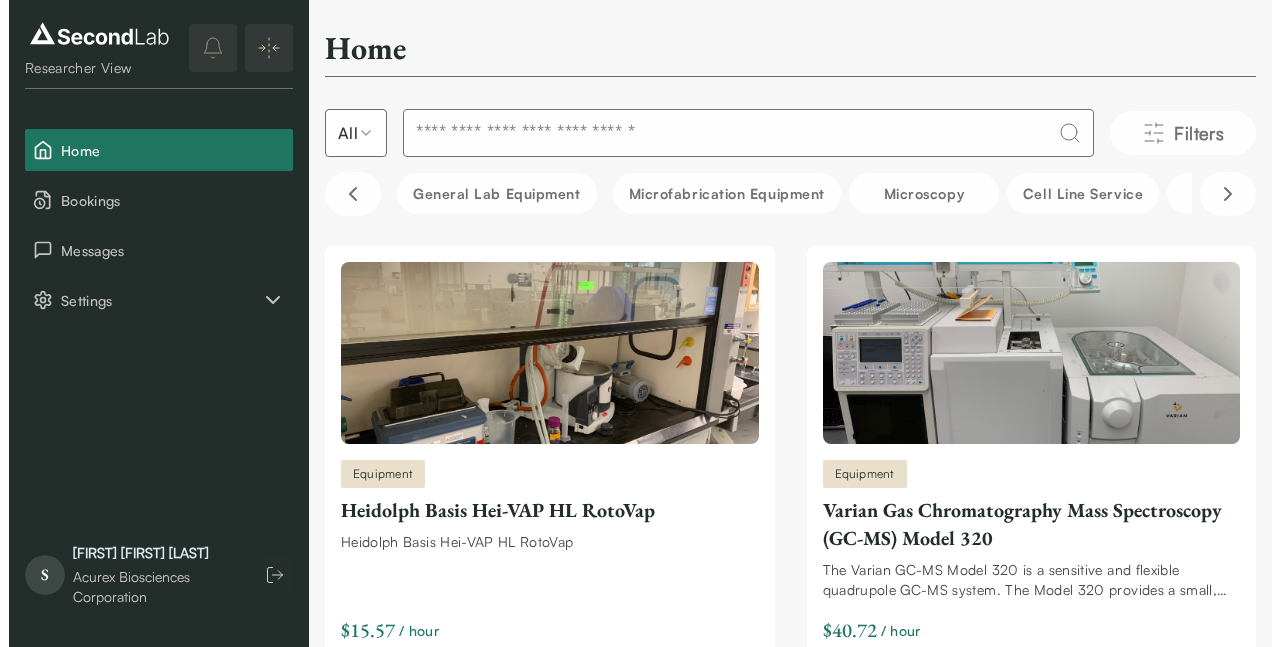 scroll, scrollTop: 0, scrollLeft: 0, axis: both 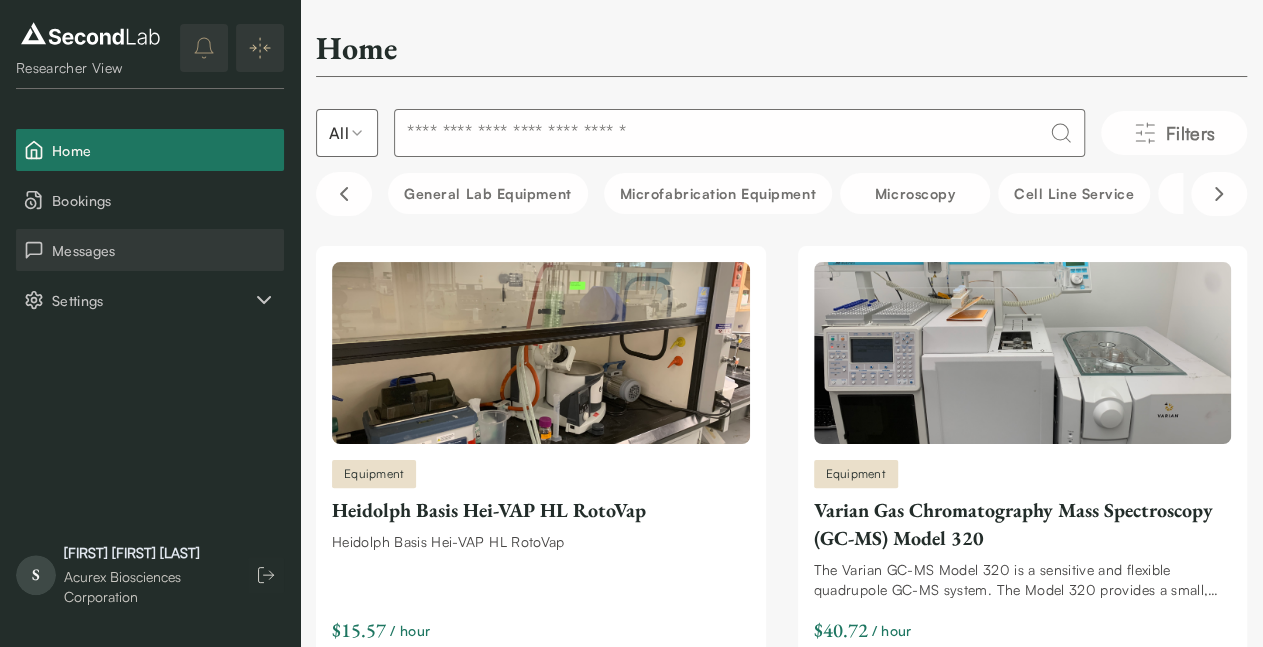 click on "Messages" at bounding box center (164, 250) 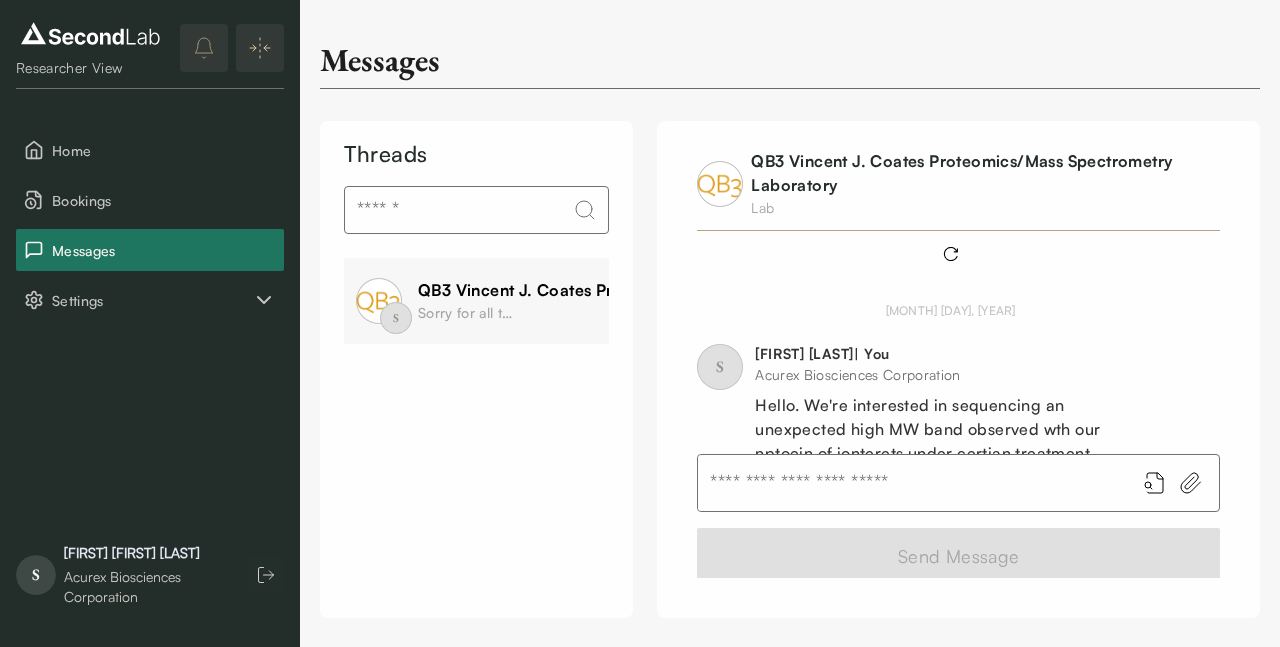 scroll, scrollTop: 0, scrollLeft: 0, axis: both 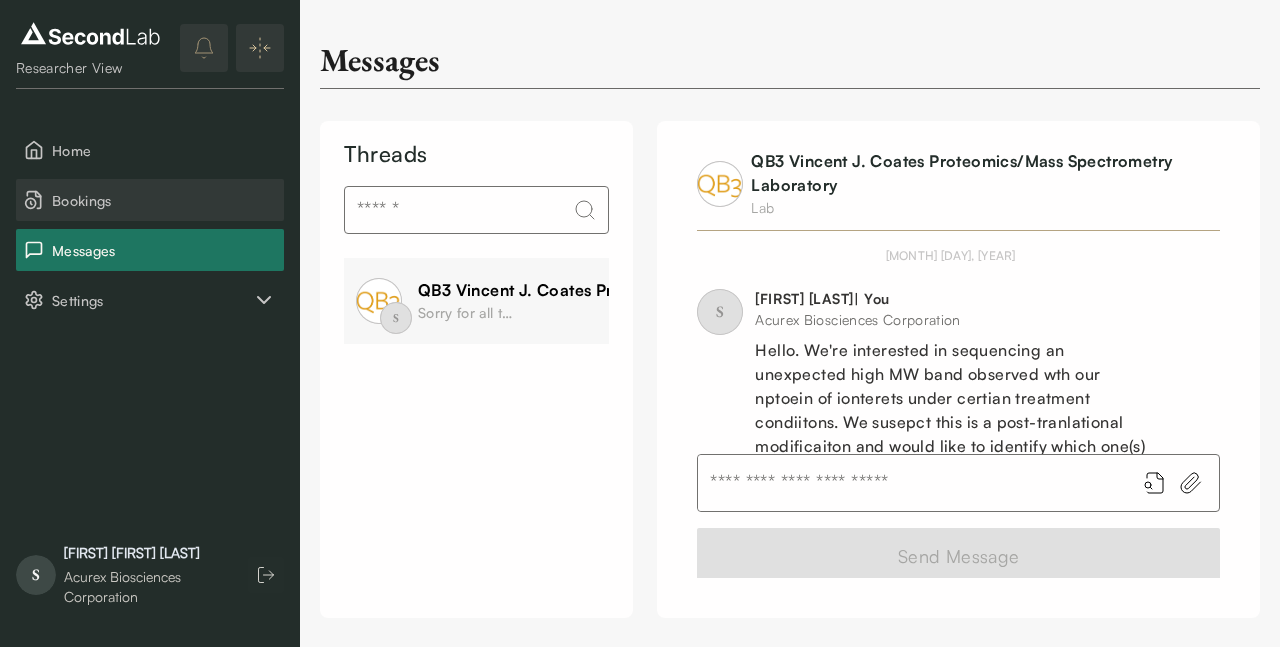 click on "Bookings" at bounding box center (164, 200) 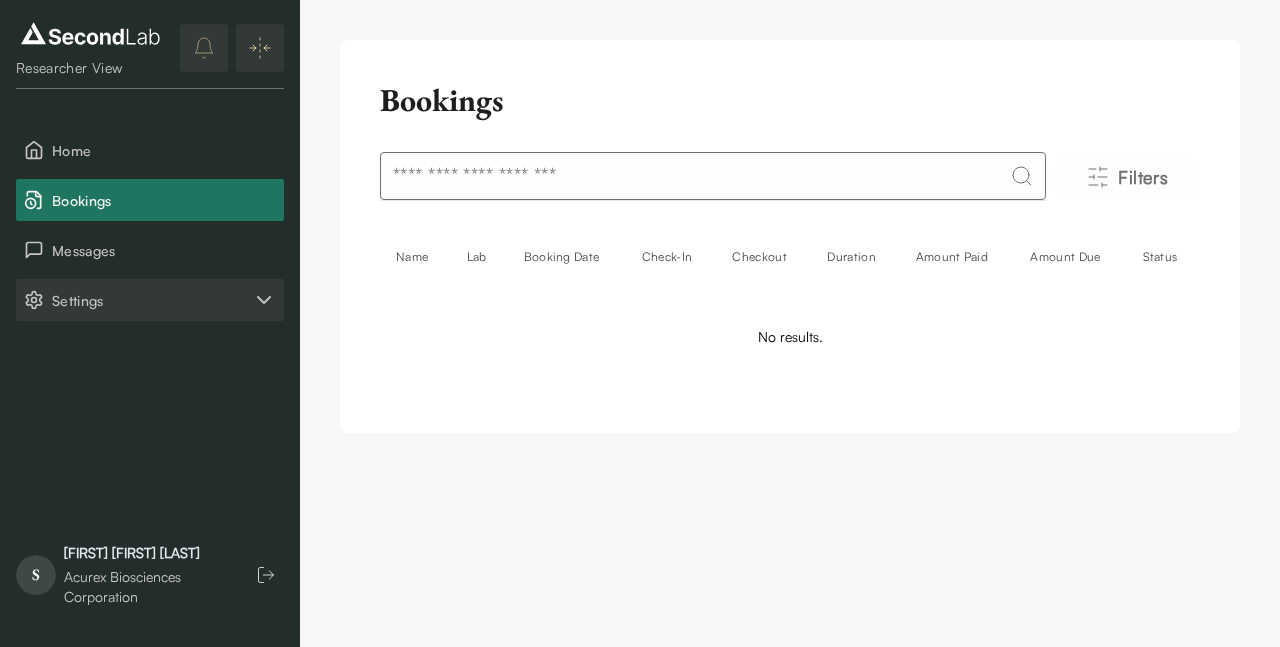 click on "Settings" at bounding box center [152, 300] 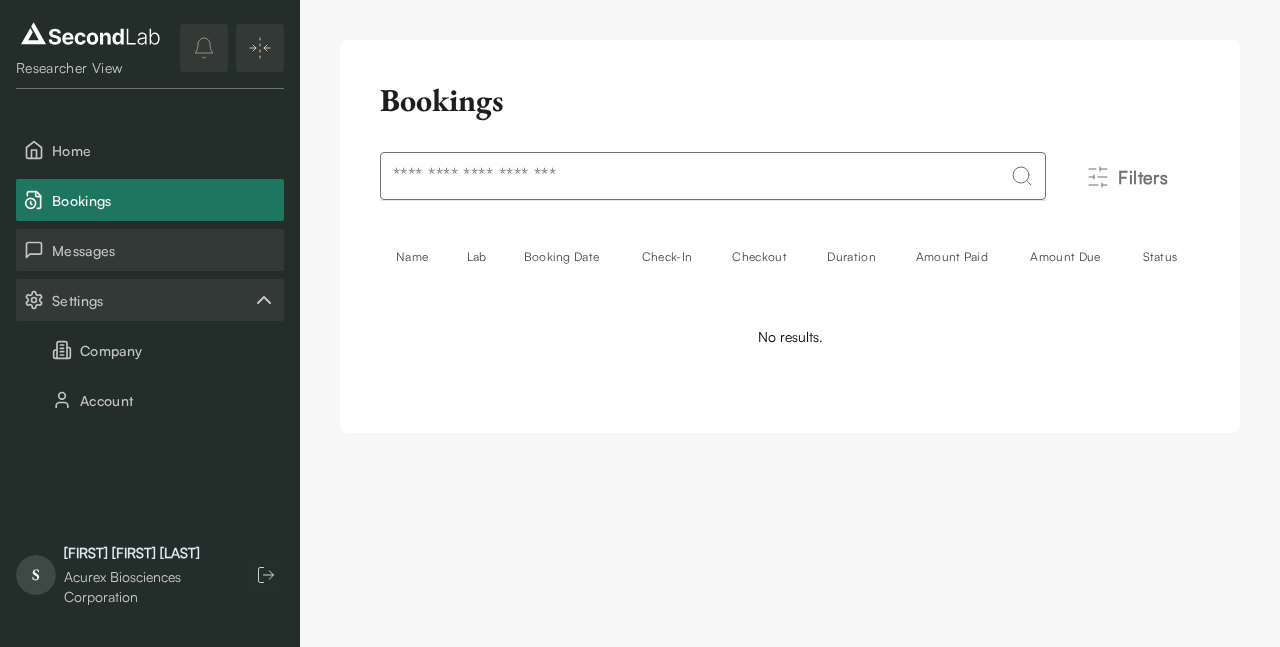 click on "Messages" at bounding box center [164, 250] 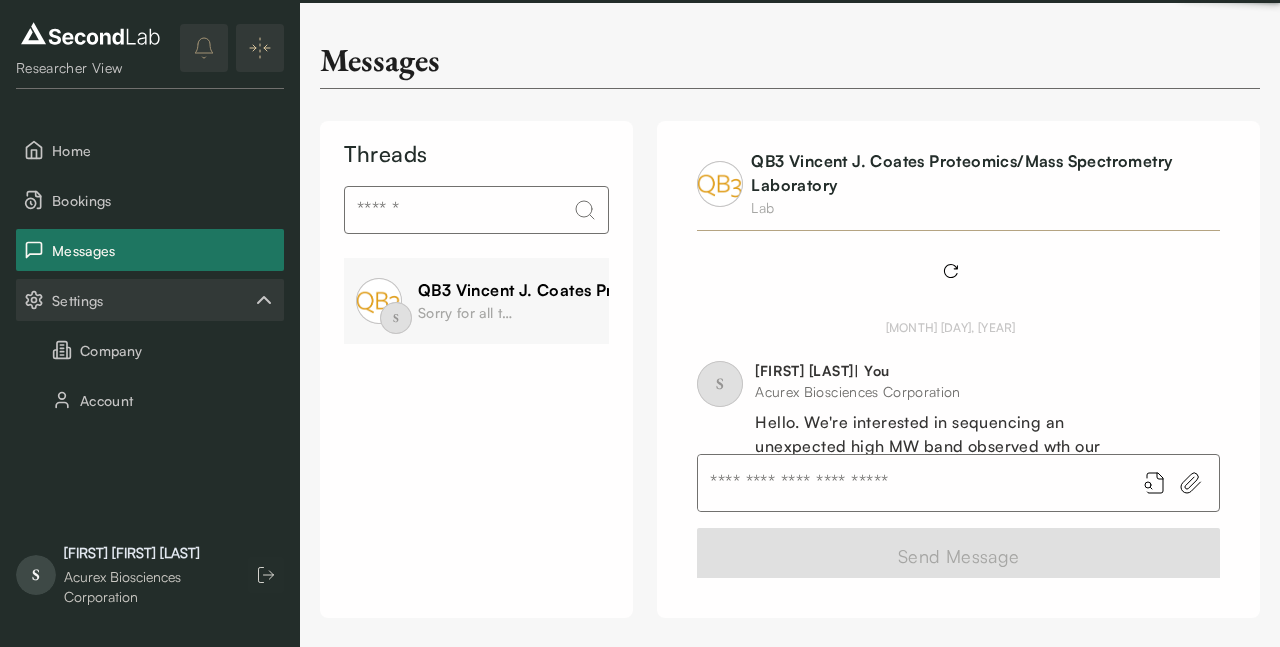 scroll, scrollTop: 357, scrollLeft: 0, axis: vertical 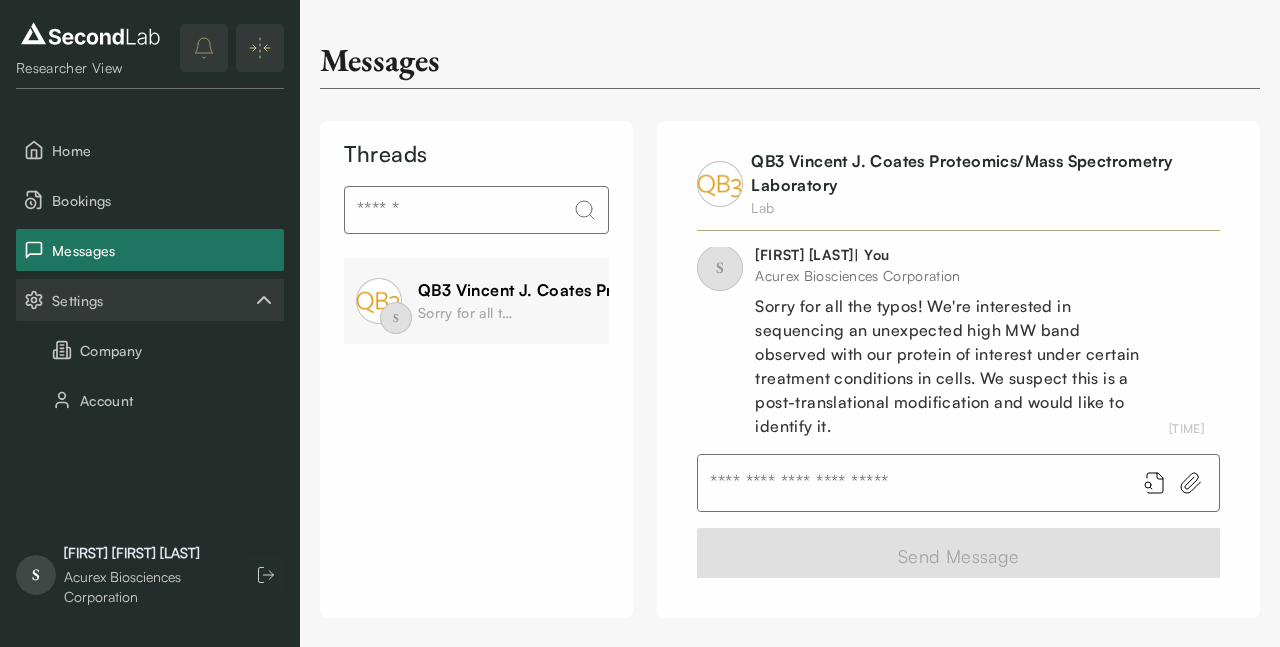 click on "Sorry for all the typos! We're interested in sequencing an unexpected high MW band observed with our protein of interest under certain treatment conditions in cells. We suspect this is a post-translational modification and would like to identify it." at bounding box center [468, 312] 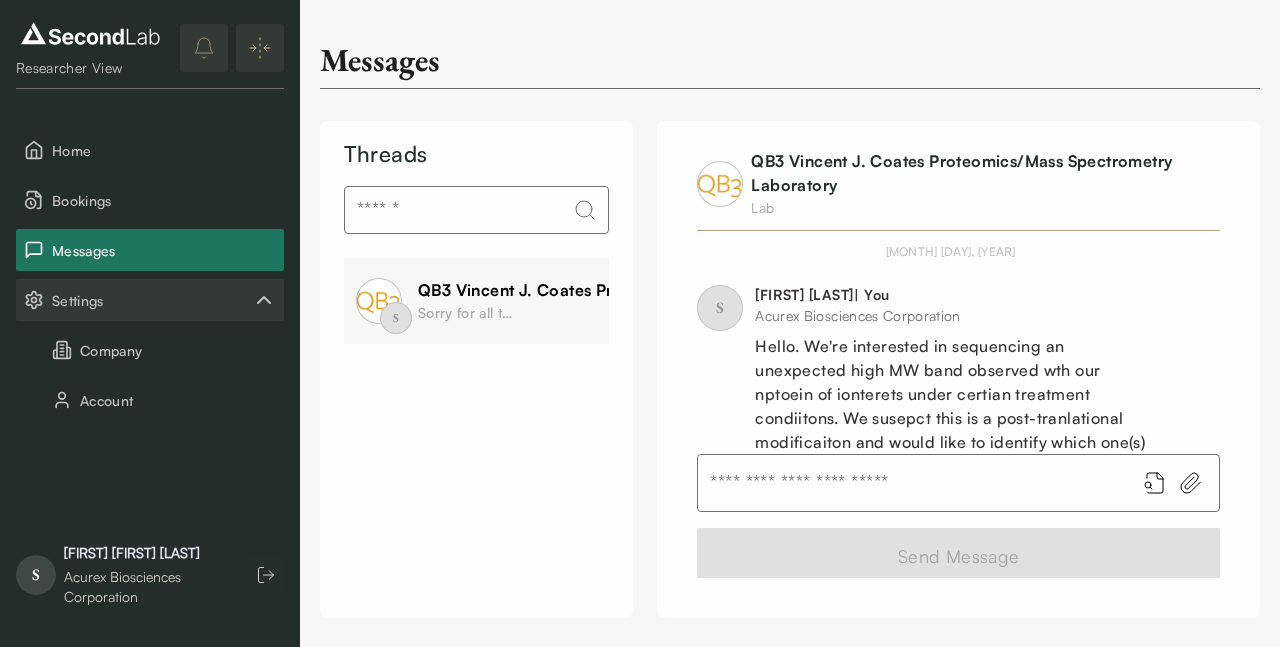 scroll, scrollTop: 0, scrollLeft: 0, axis: both 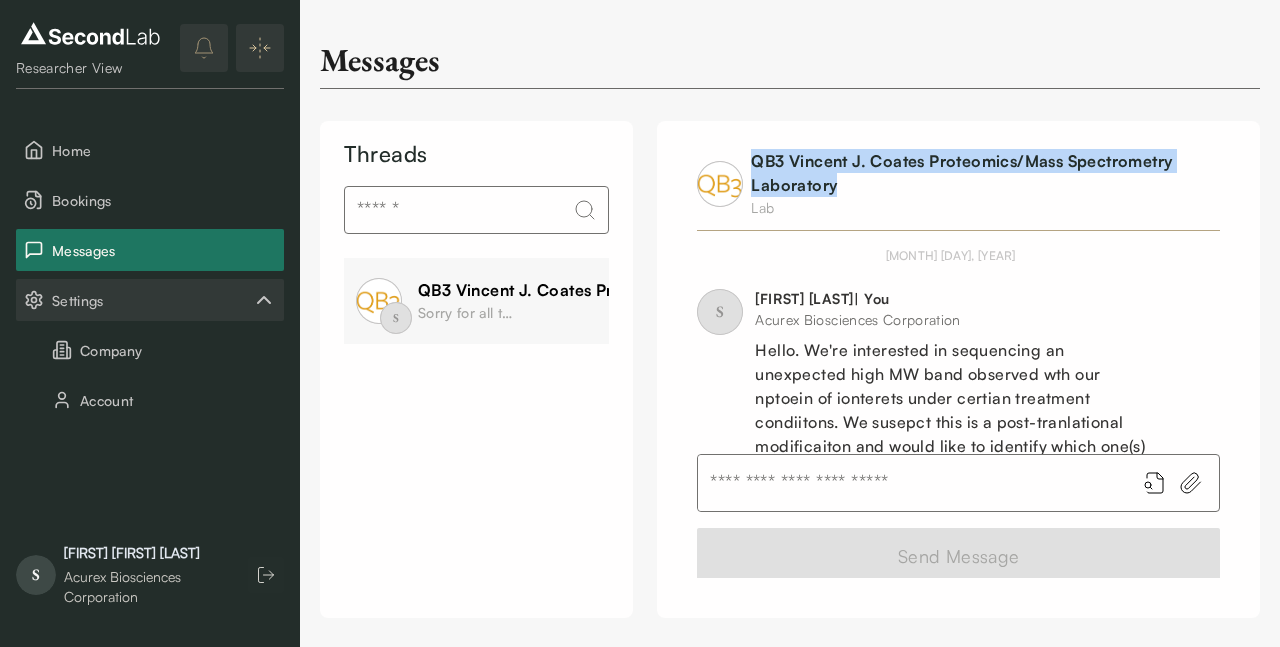 drag, startPoint x: 846, startPoint y: 182, endPoint x: 755, endPoint y: 166, distance: 92.39589 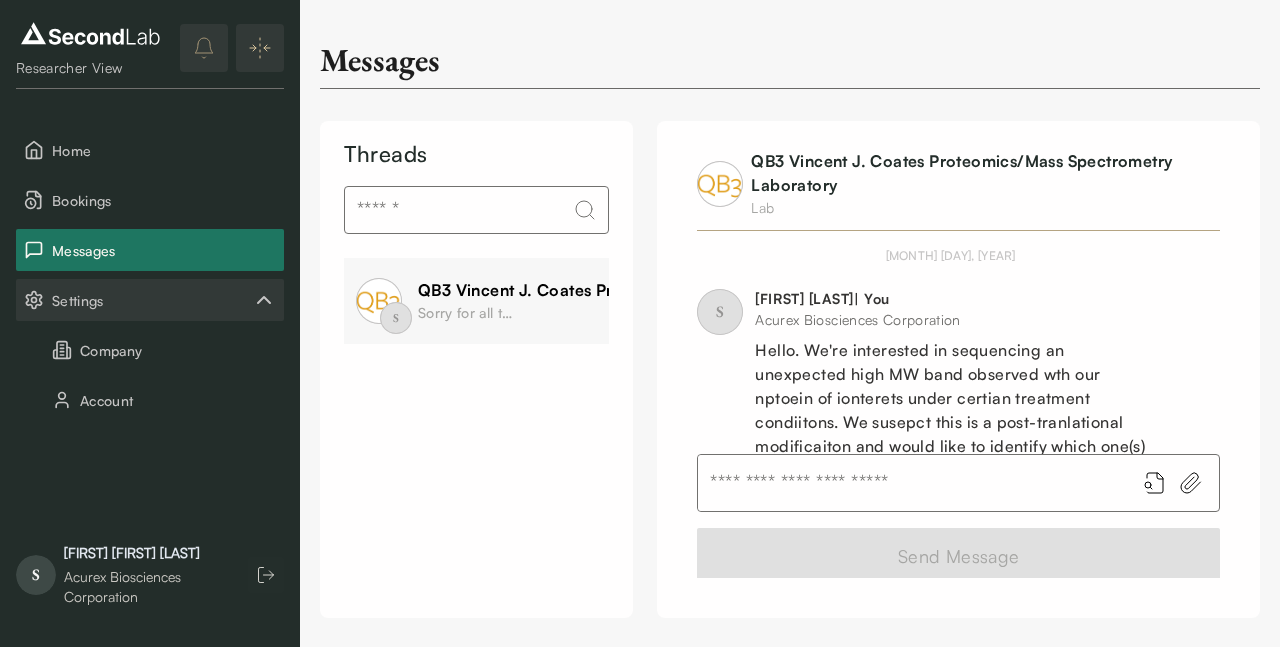 click on "Hello. We're interested in sequencing an unexpected high MW band observed wth our nptoein of ionterets under certian treatment condiitons. We susepct this is a post-tranlational modificaiton and would like to identify which one(s) are present. This would be looking at bands excised from a gel." at bounding box center (950, 422) 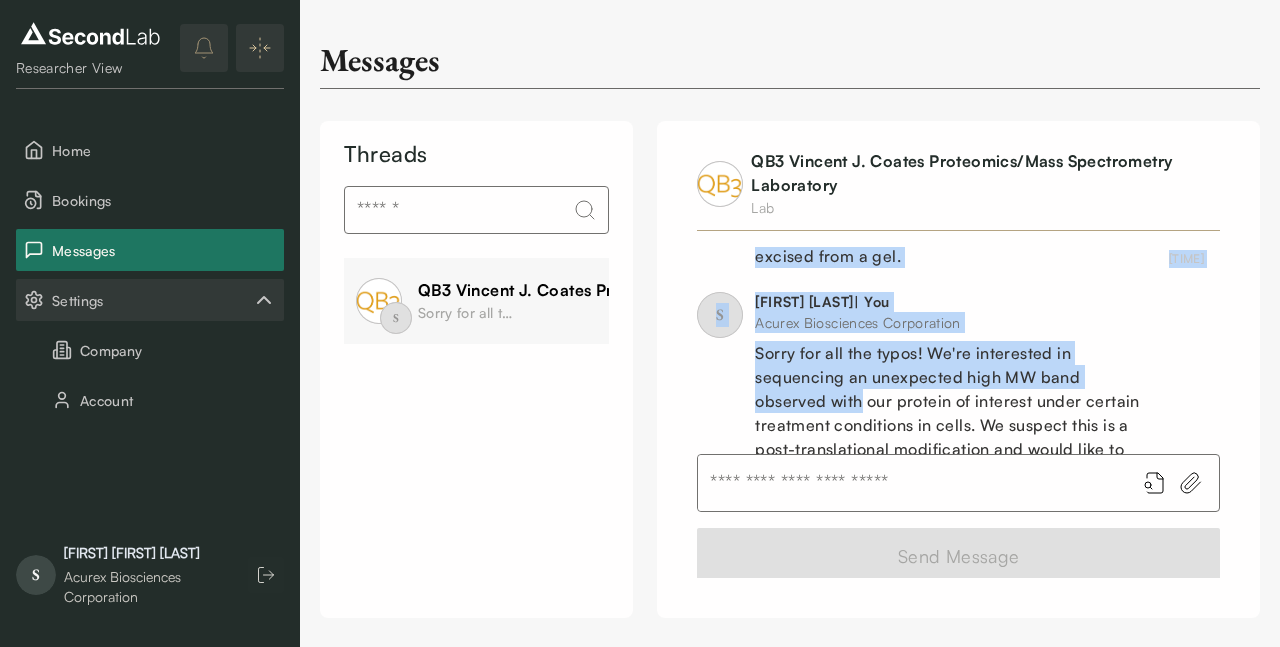 scroll, scrollTop: 239, scrollLeft: 0, axis: vertical 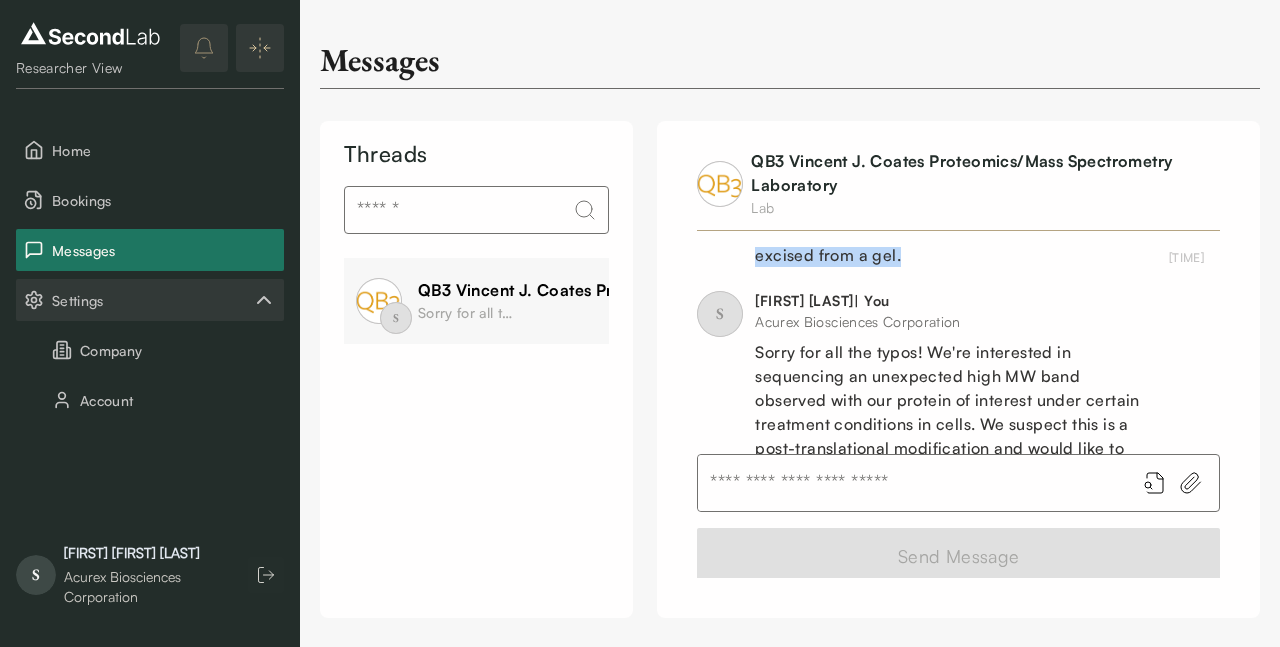 drag, startPoint x: 803, startPoint y: 352, endPoint x: 1082, endPoint y: 261, distance: 293.4655 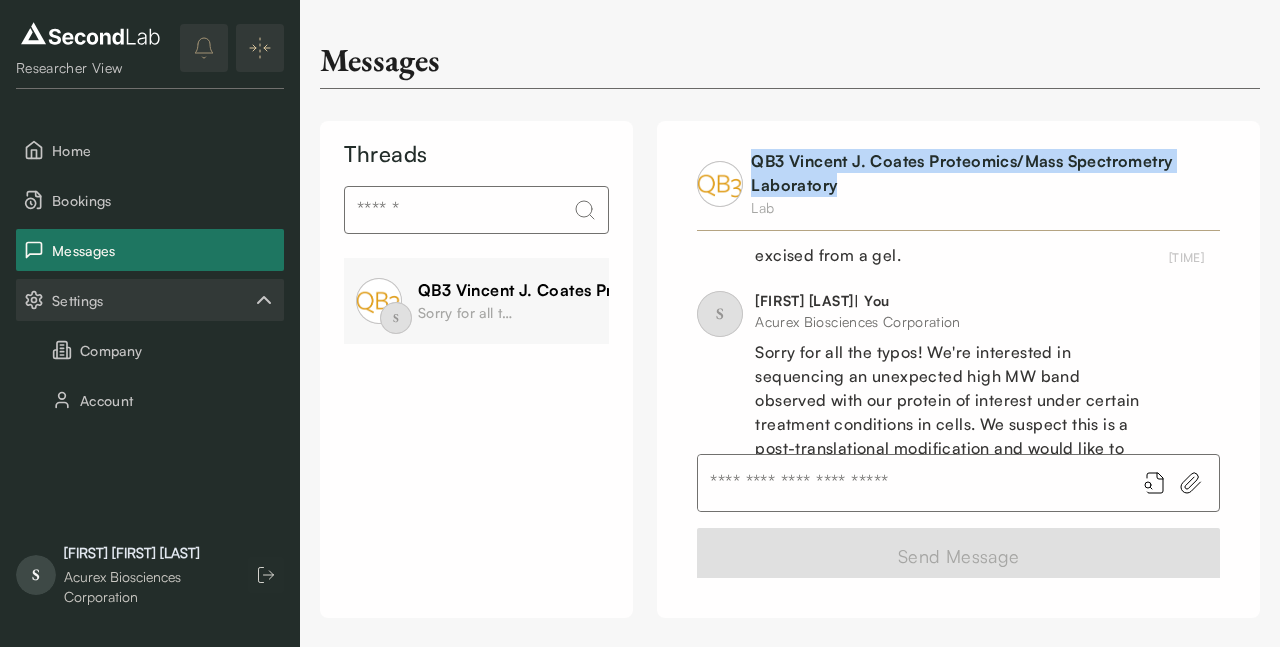 drag, startPoint x: 790, startPoint y: 176, endPoint x: 749, endPoint y: 165, distance: 42.44997 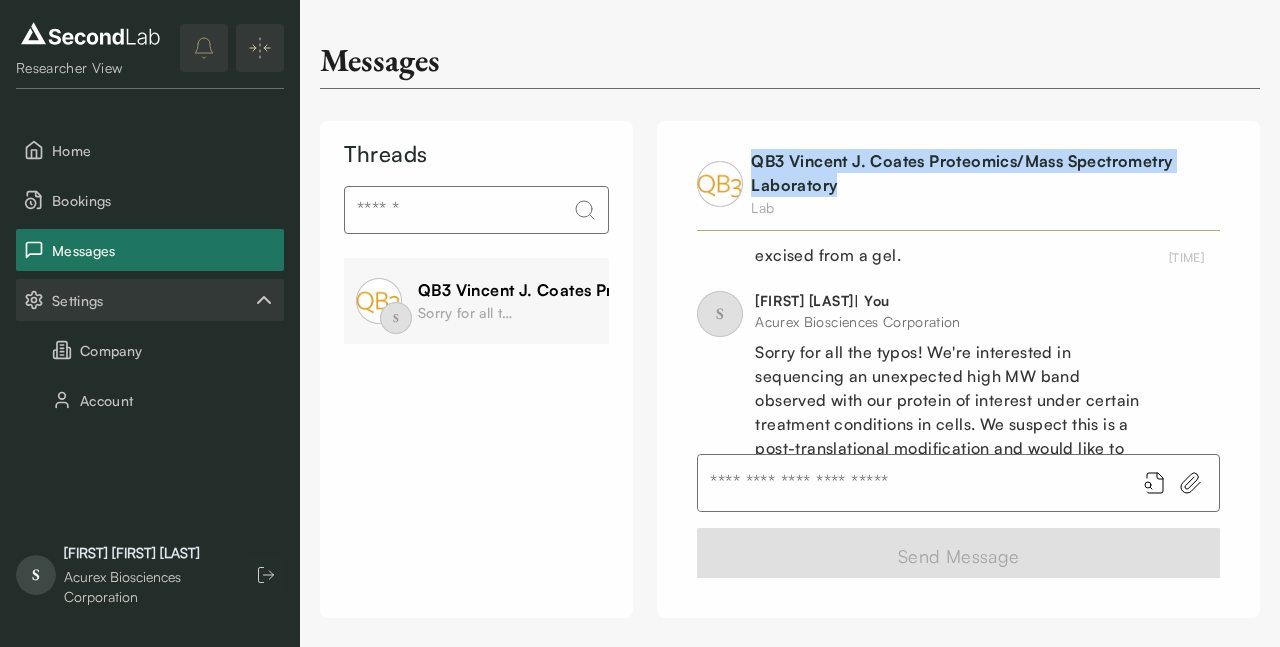 click on "QB3 Vincent J. Coates Proteomics/Mass Spectrometry Laboratory Lab" at bounding box center [958, 183] 